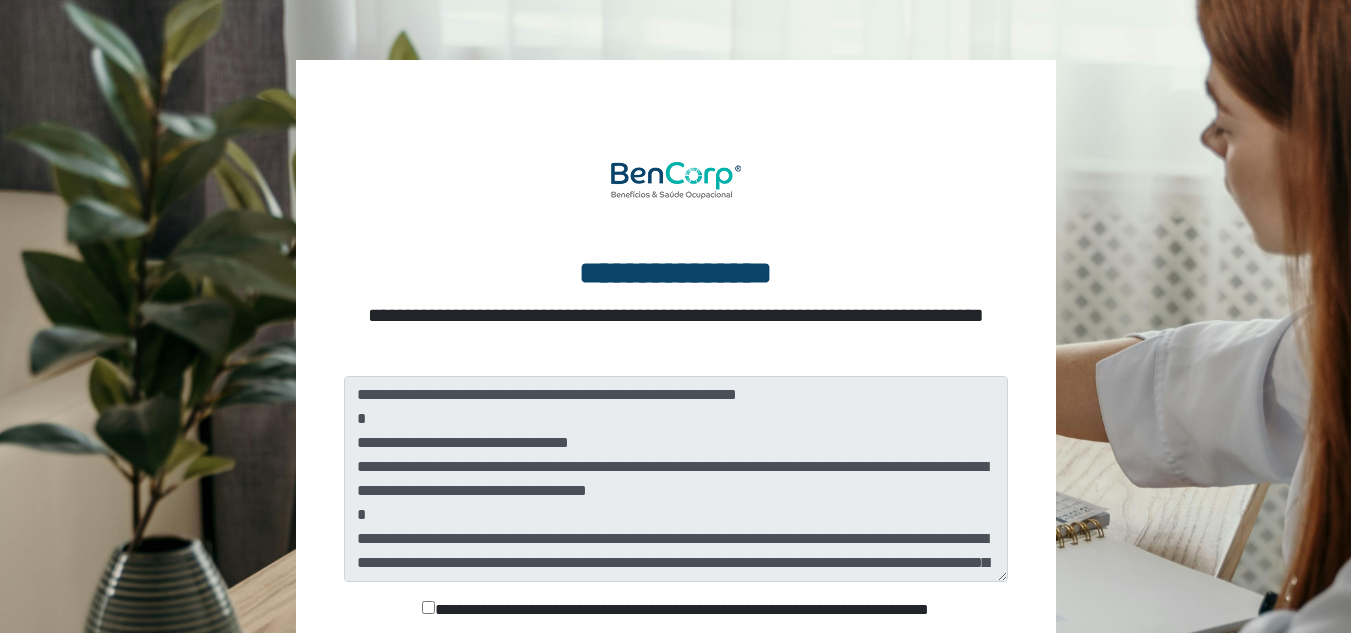 scroll, scrollTop: 100, scrollLeft: 0, axis: vertical 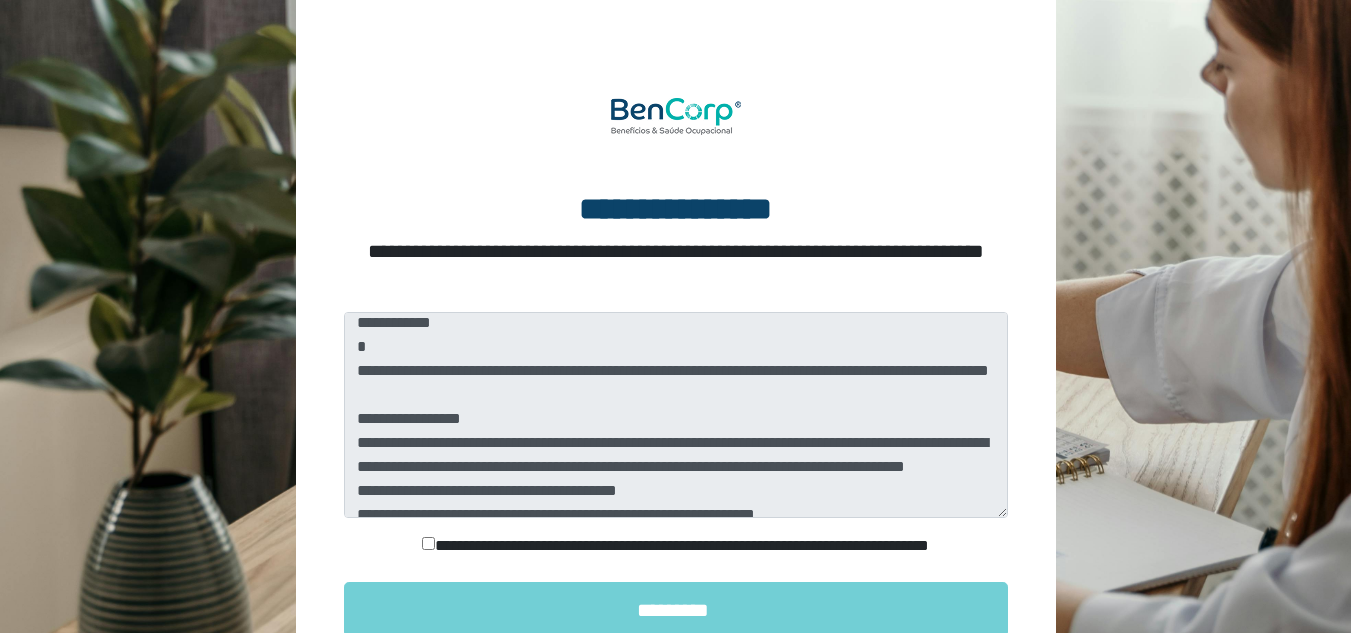 click on "**********" at bounding box center (676, 546) 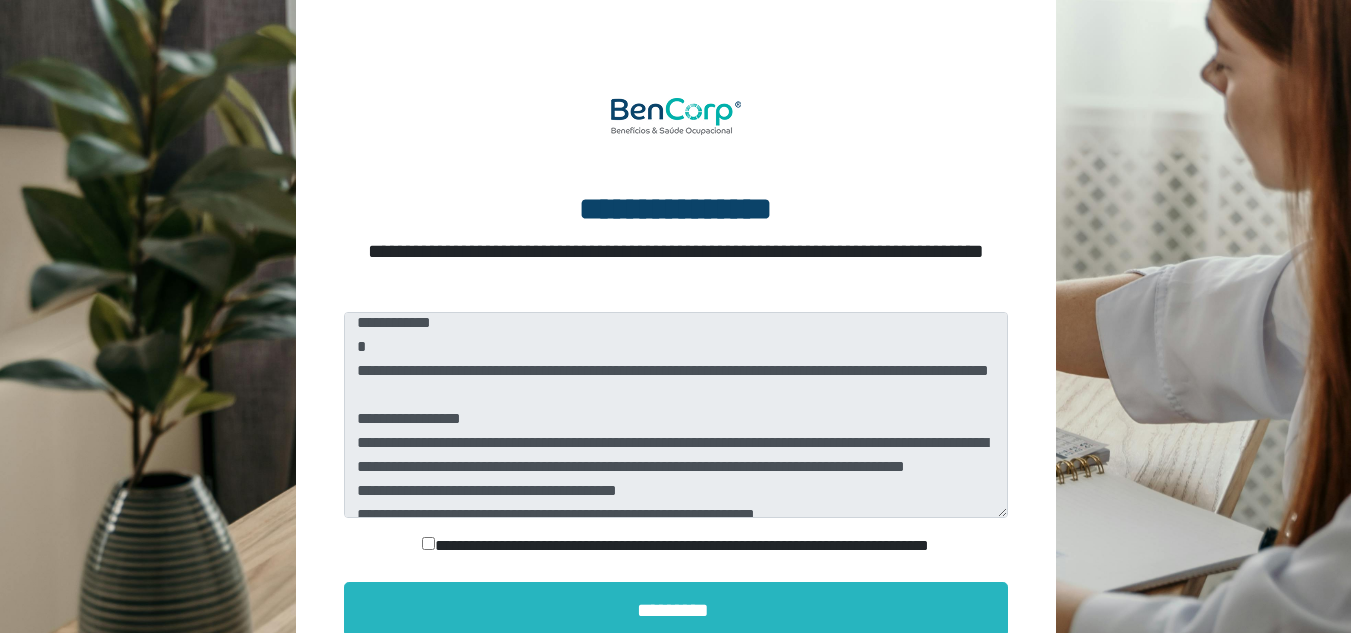 scroll, scrollTop: 248, scrollLeft: 0, axis: vertical 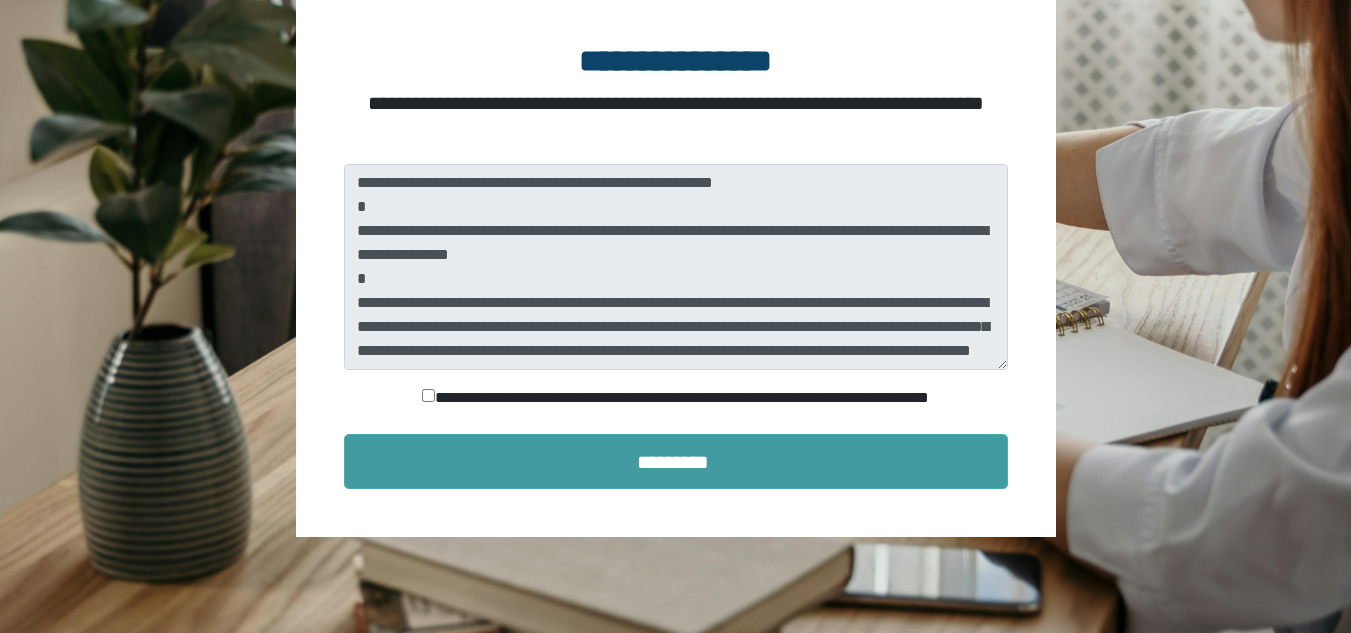 click on "*********" at bounding box center (676, 461) 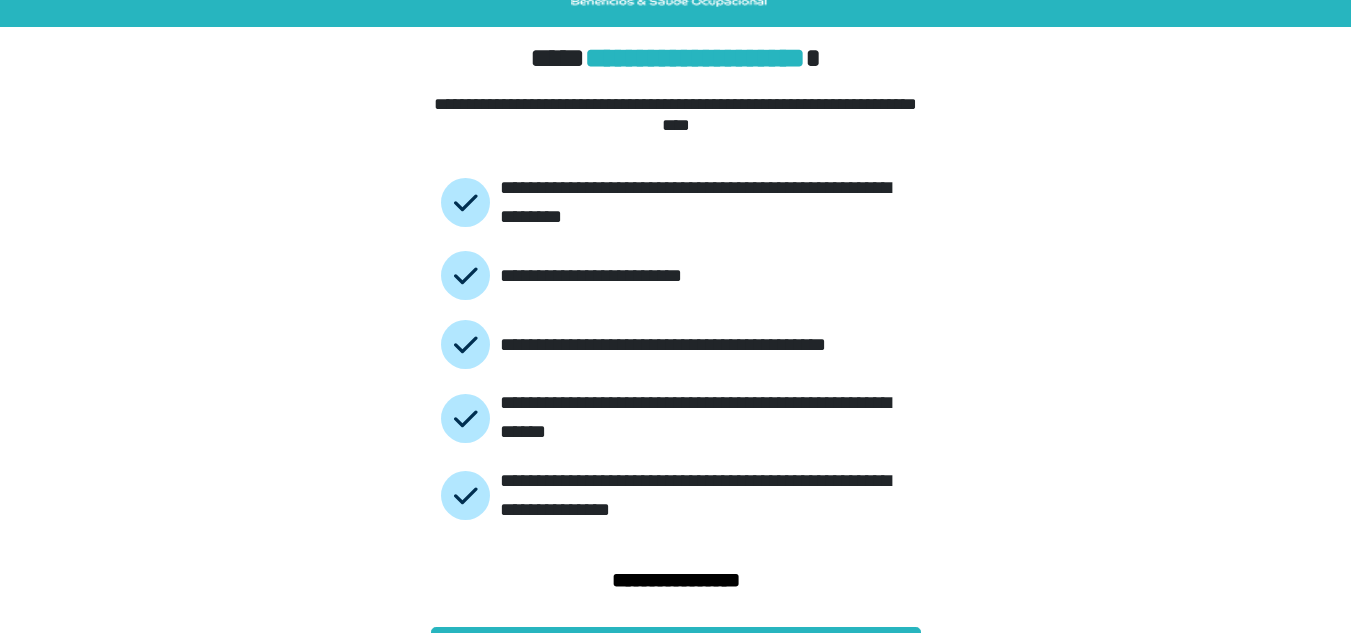 scroll, scrollTop: 109, scrollLeft: 0, axis: vertical 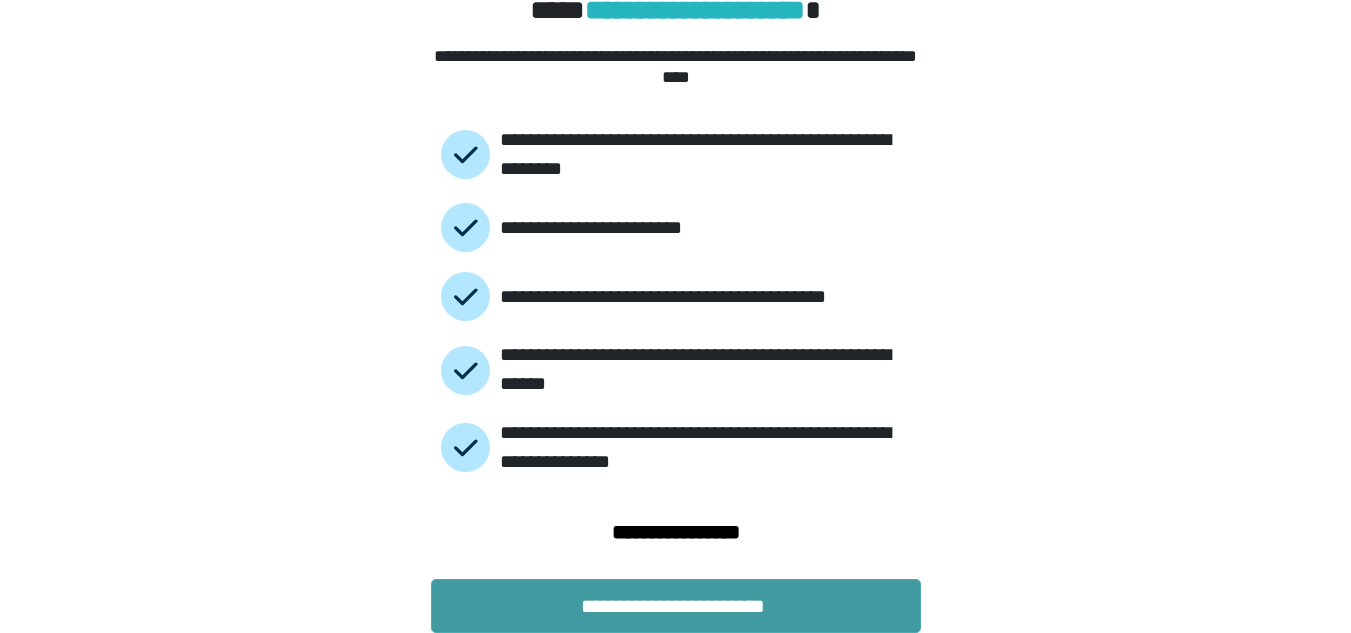 click on "**********" at bounding box center (676, 606) 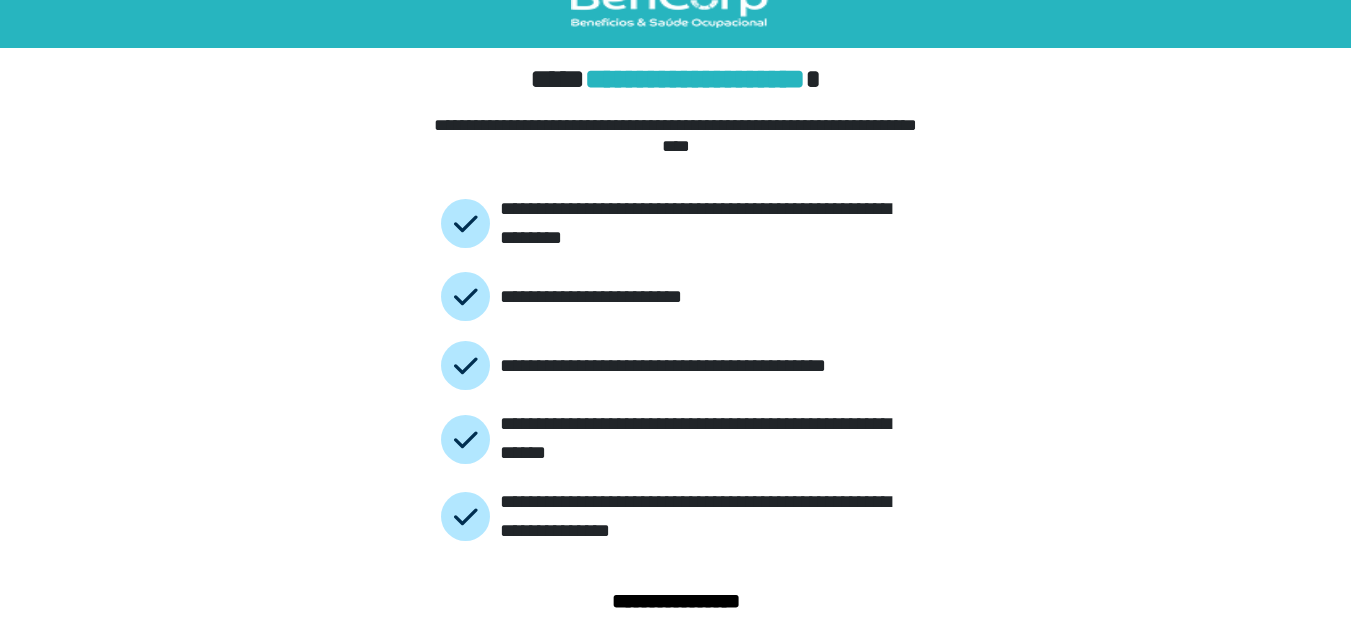 scroll, scrollTop: 0, scrollLeft: 0, axis: both 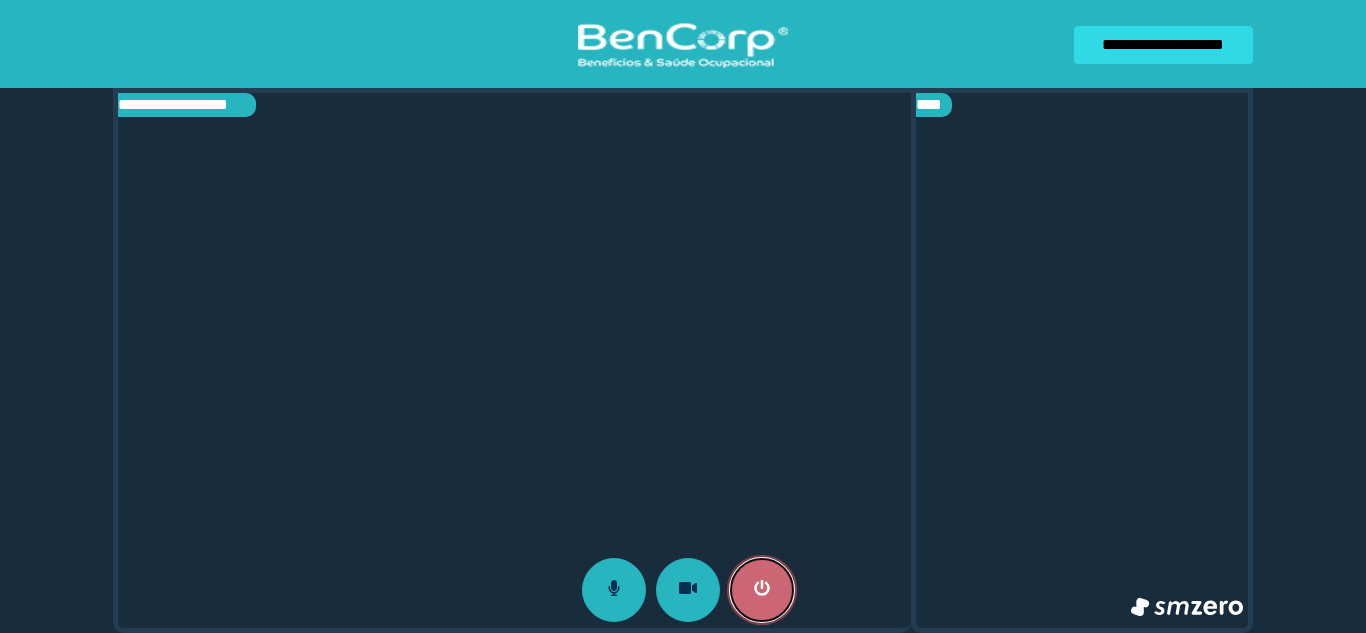click 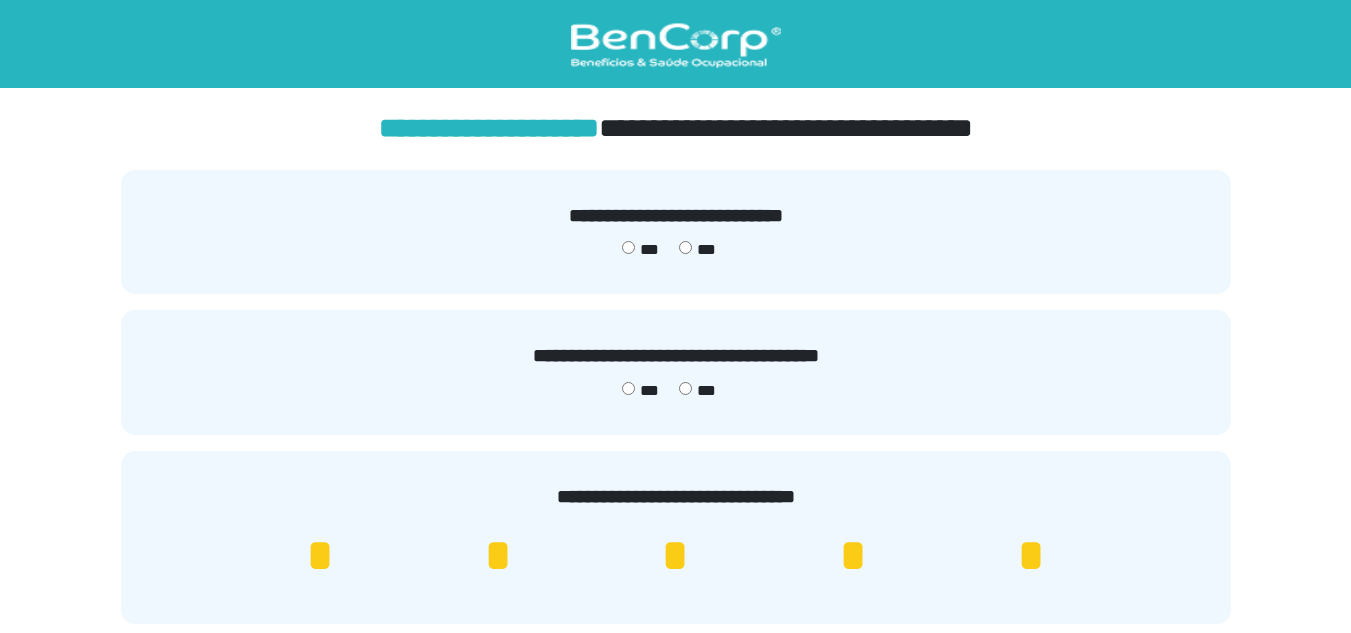 click on "***" at bounding box center [640, 250] 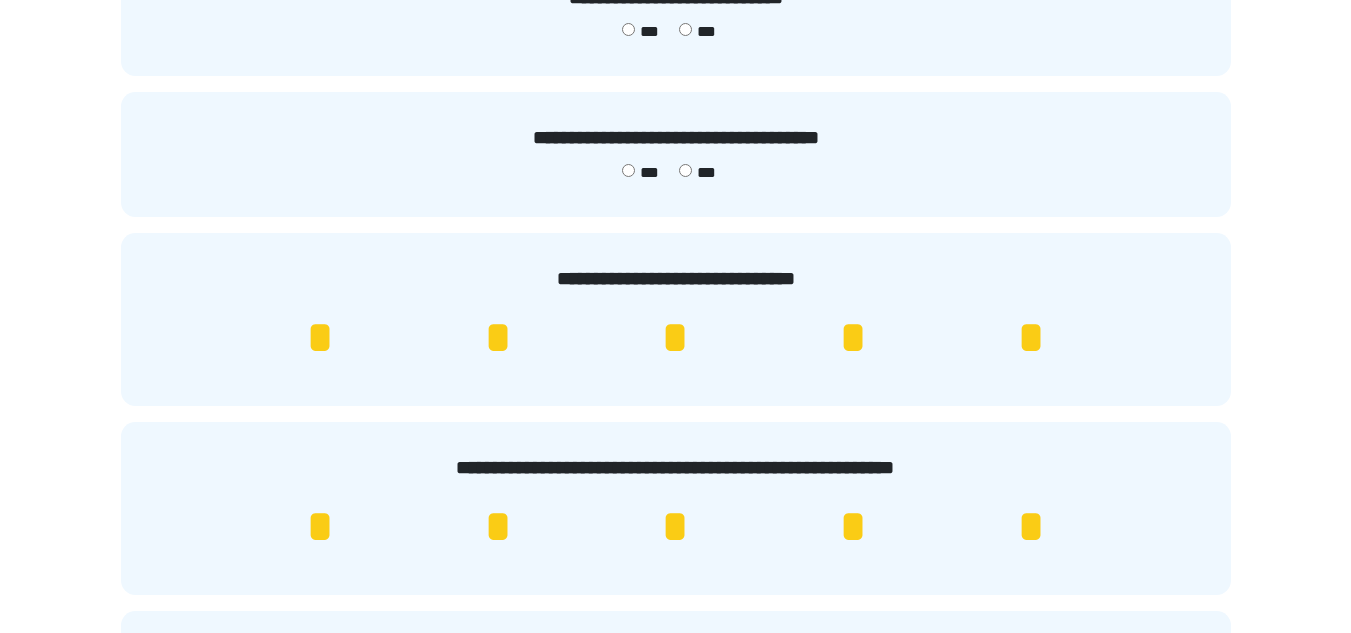 scroll, scrollTop: 300, scrollLeft: 0, axis: vertical 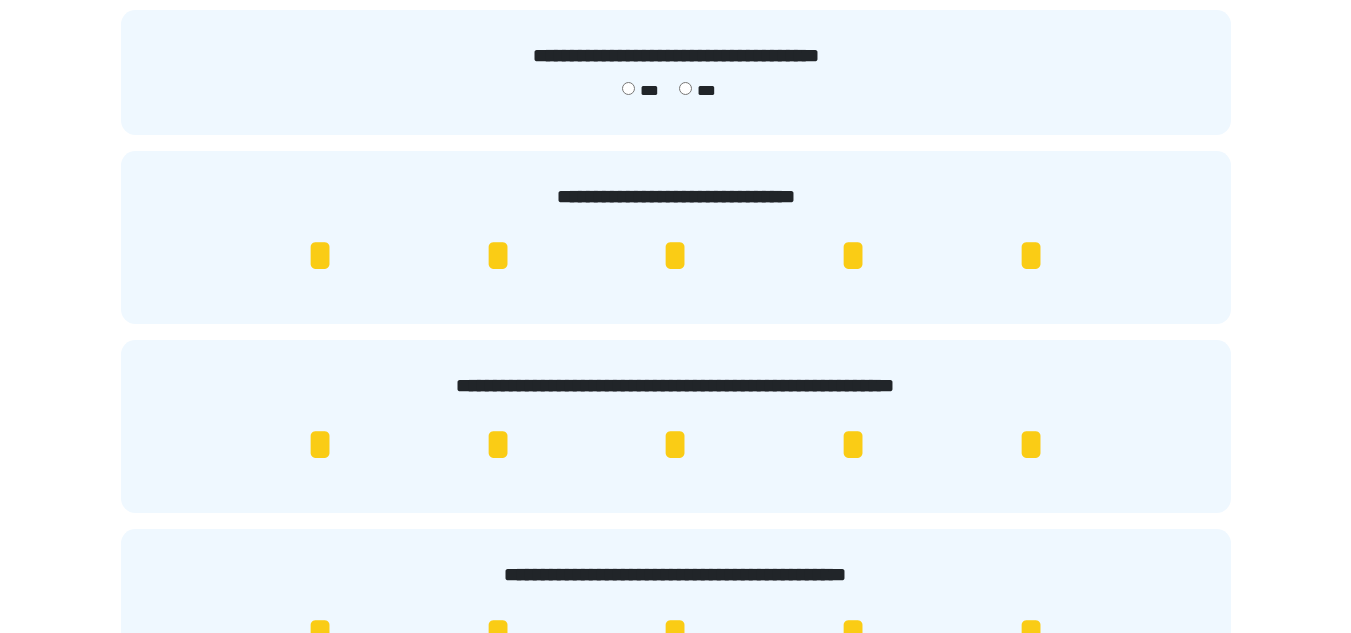 click on "*" at bounding box center [1031, 256] 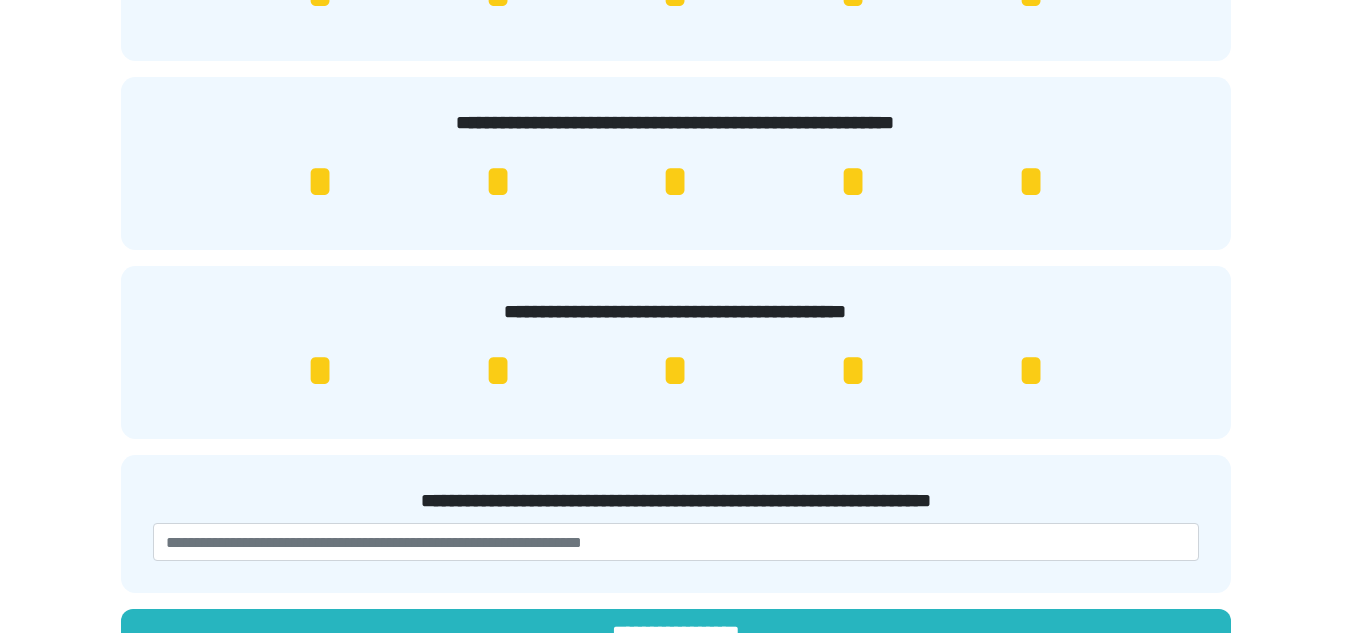 scroll, scrollTop: 600, scrollLeft: 0, axis: vertical 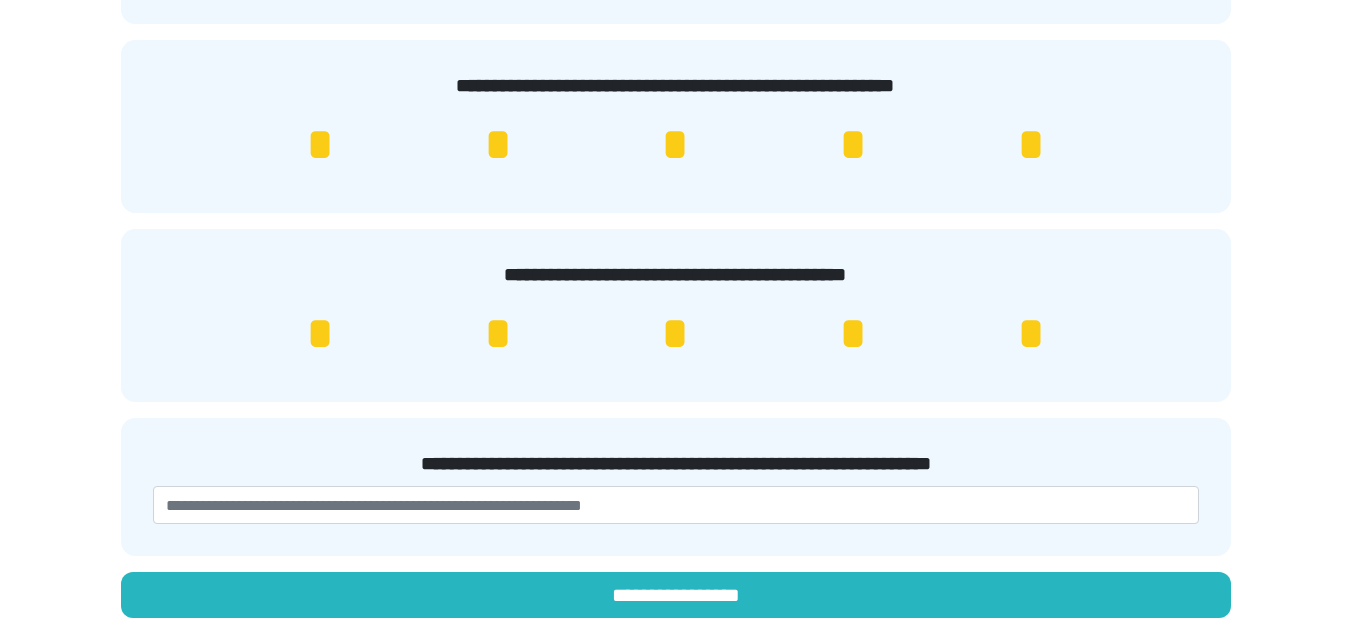 click on "*" at bounding box center [1031, 334] 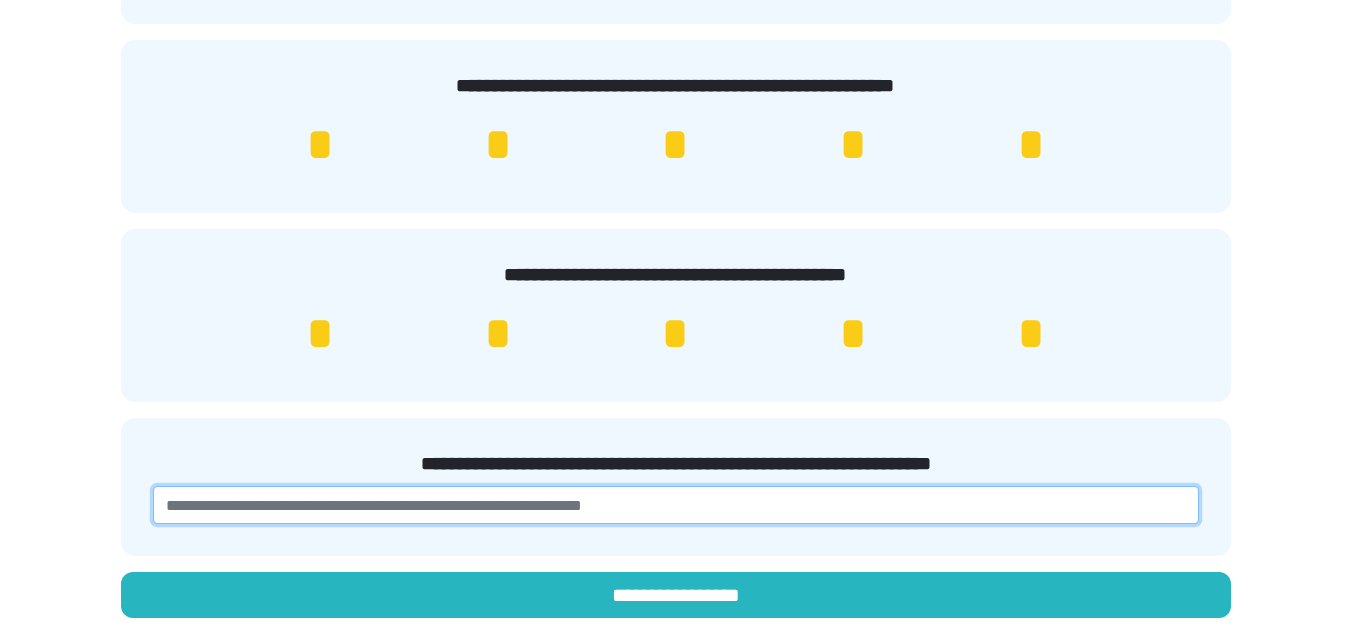 click at bounding box center (676, 505) 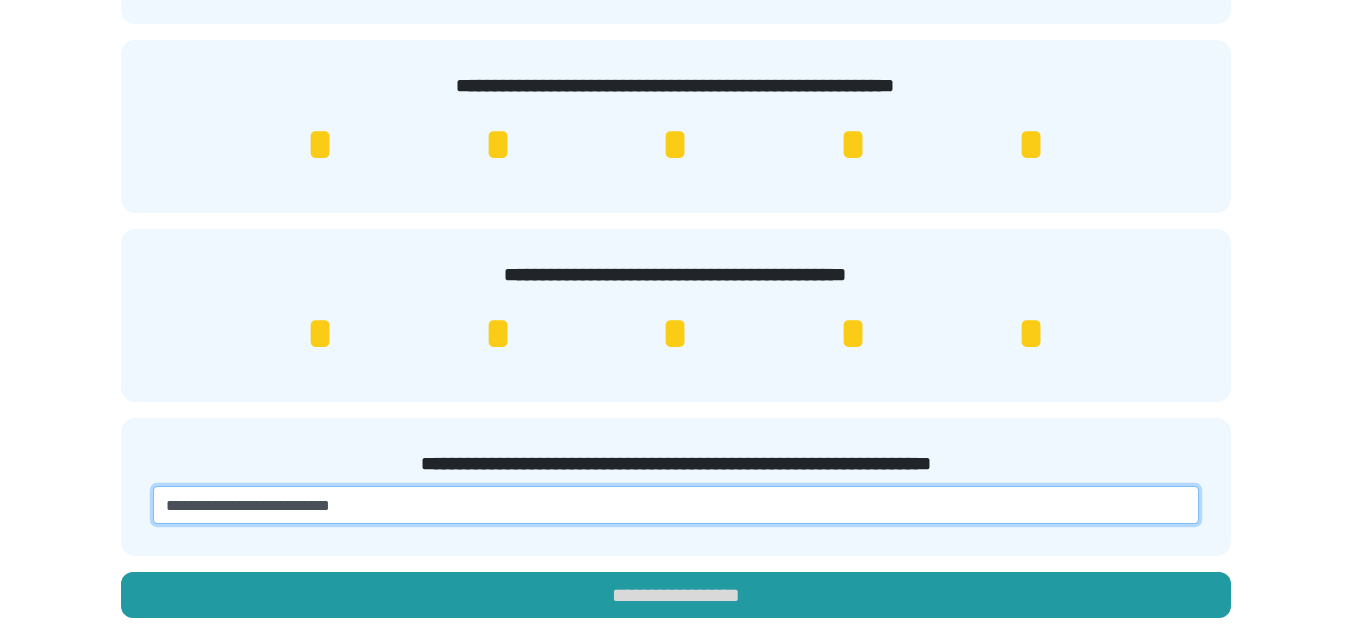 type on "**********" 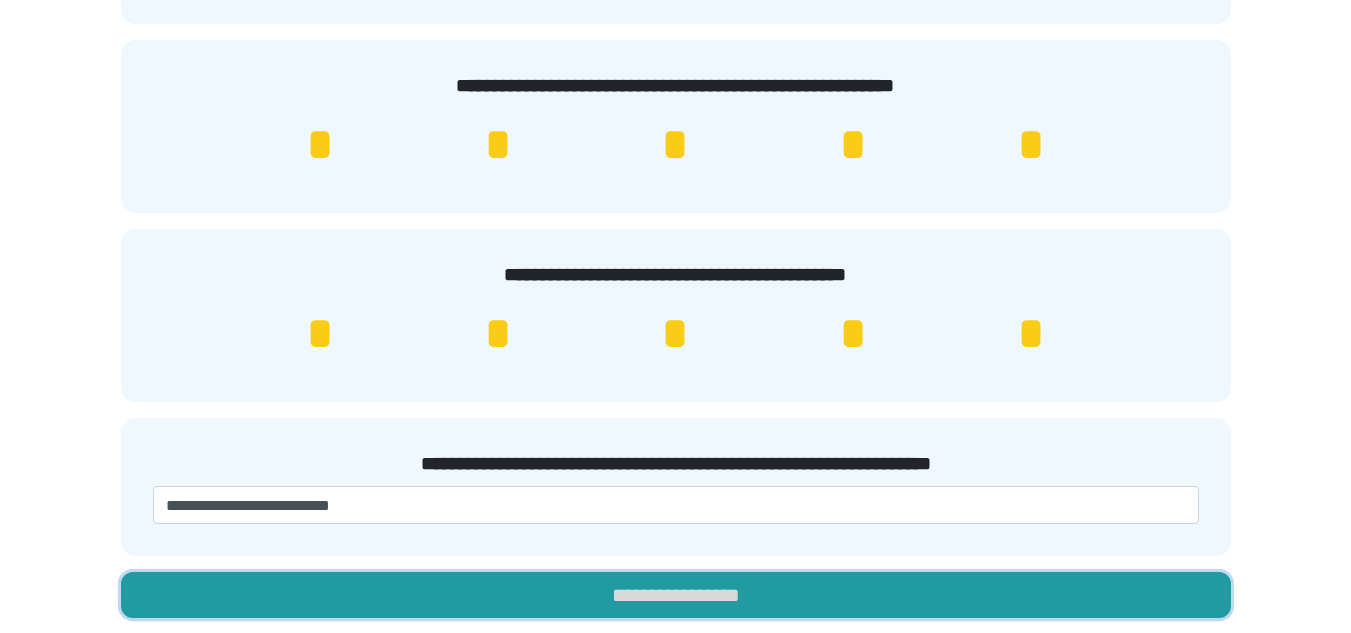 click on "**********" at bounding box center [676, 595] 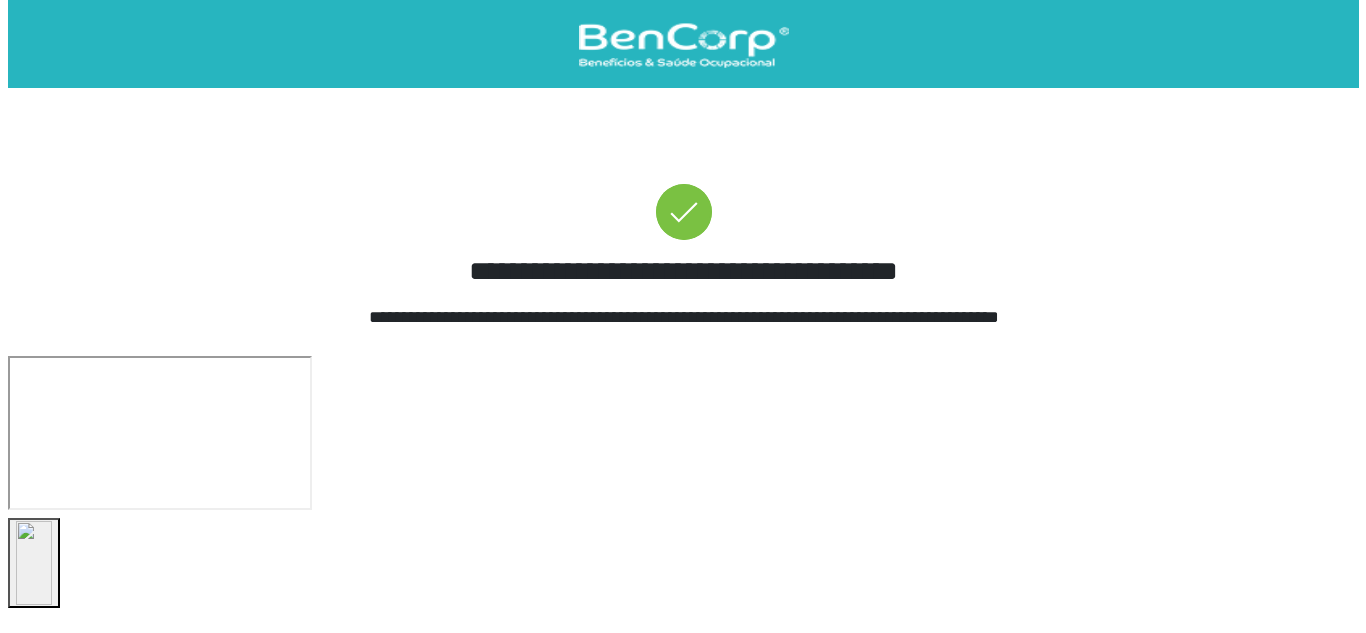 scroll, scrollTop: 0, scrollLeft: 0, axis: both 